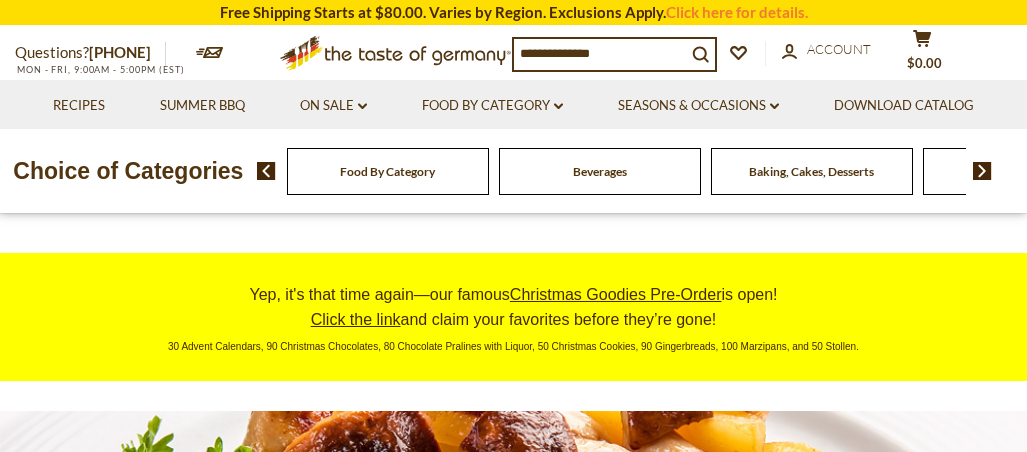 scroll, scrollTop: 0, scrollLeft: 0, axis: both 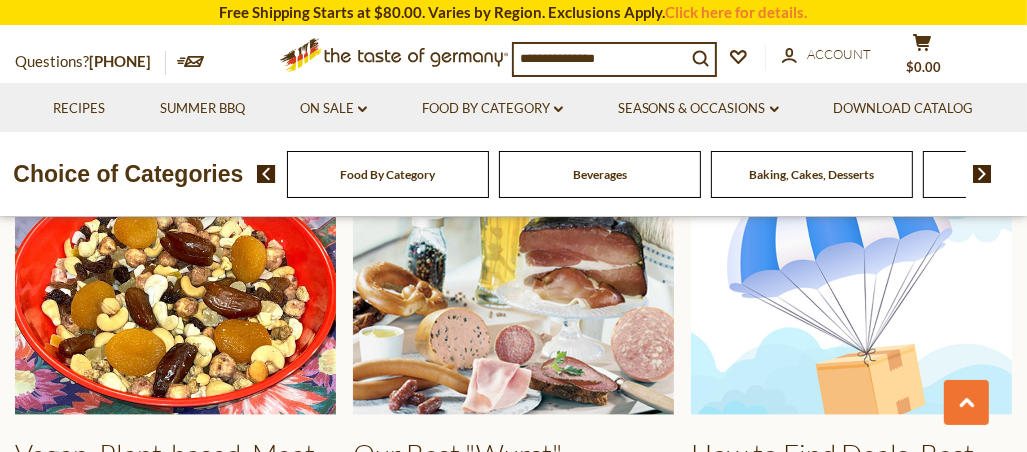 click at bounding box center [513, 293] 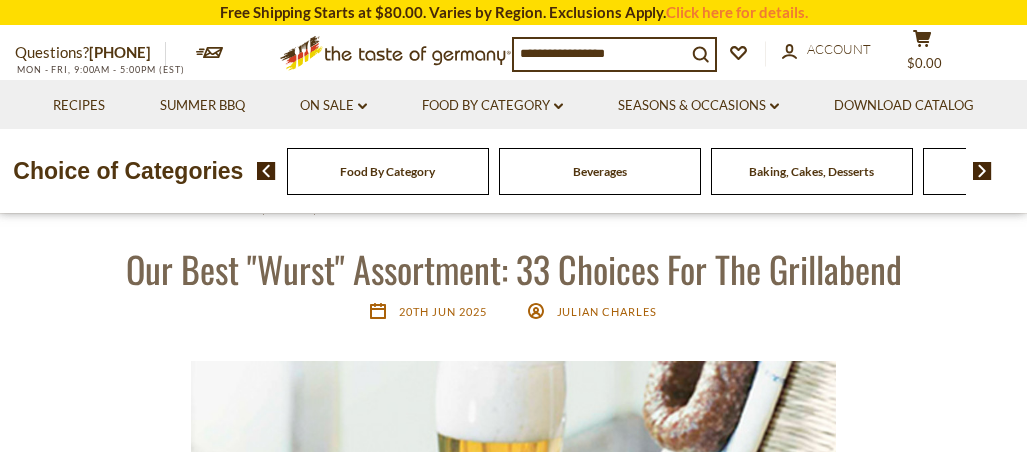 scroll, scrollTop: 0, scrollLeft: 0, axis: both 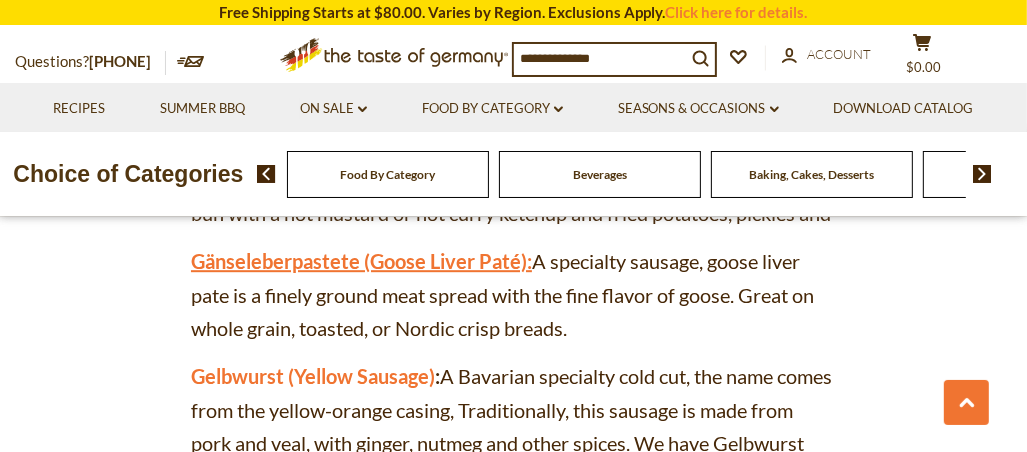 click on "Gänseleberpastete (Goose Liver Paté):" at bounding box center (361, 261) 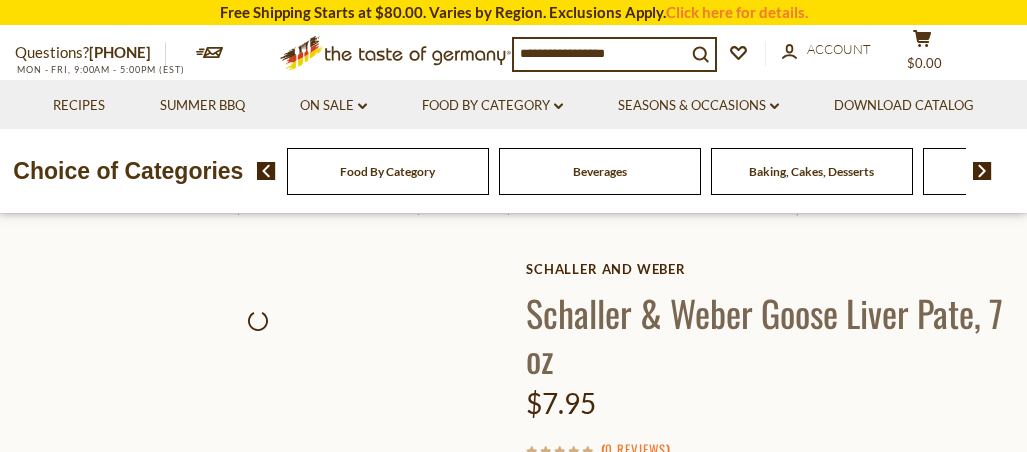 scroll, scrollTop: 0, scrollLeft: 0, axis: both 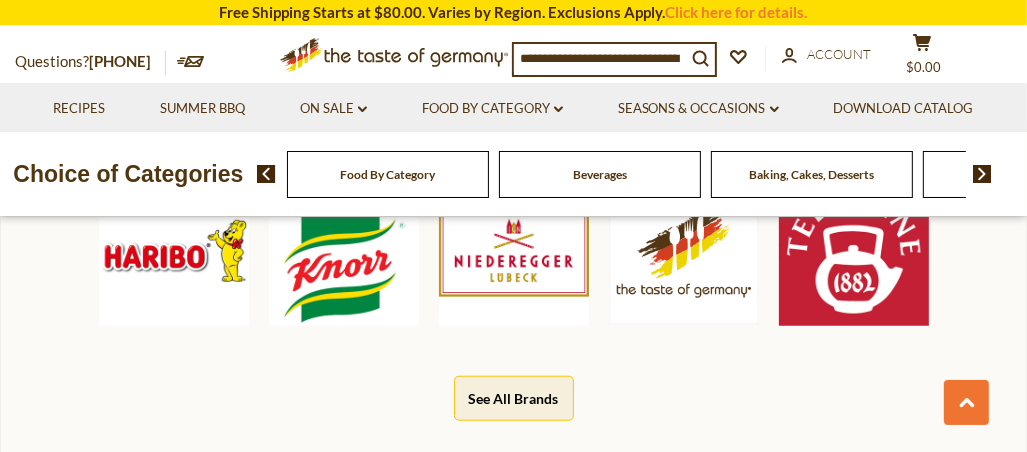 click on "See All Brands" at bounding box center (514, 398) 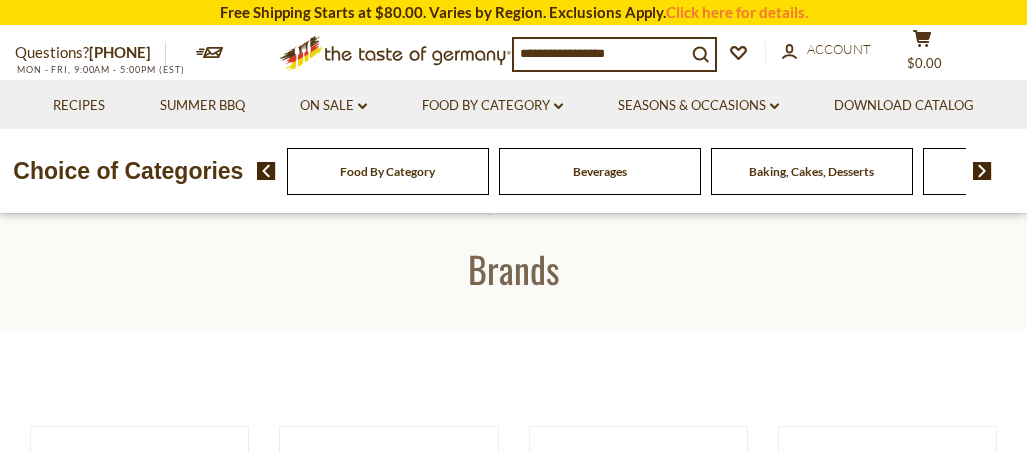 scroll, scrollTop: 0, scrollLeft: 0, axis: both 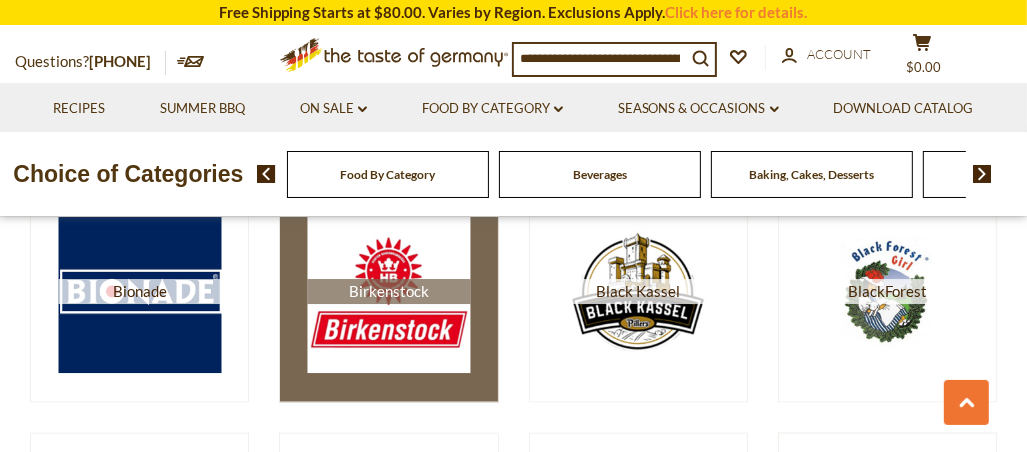 click at bounding box center [388, 292] 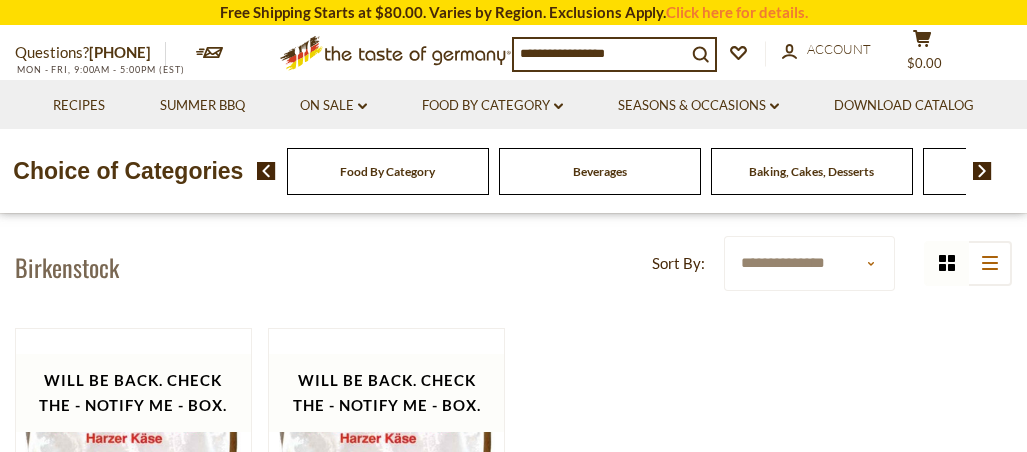 scroll, scrollTop: 0, scrollLeft: 0, axis: both 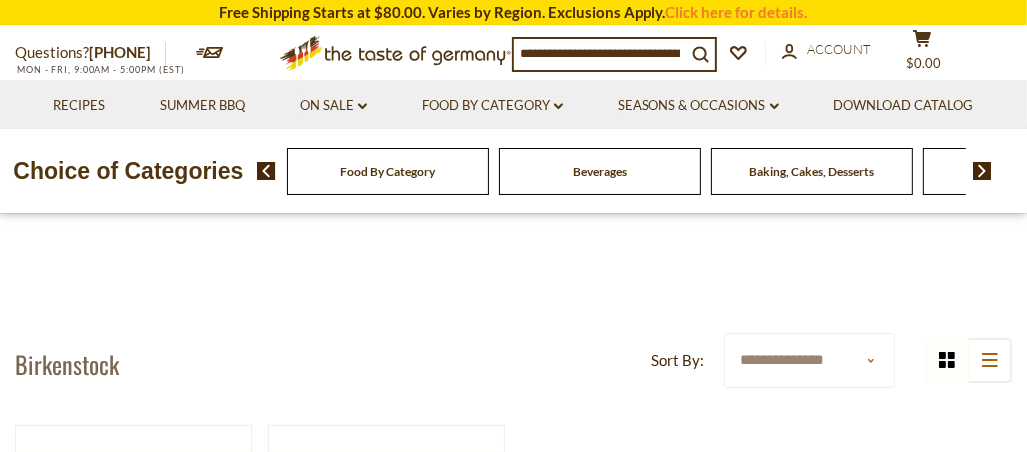 click on "Baking, Cakes, Desserts" at bounding box center [811, 171] 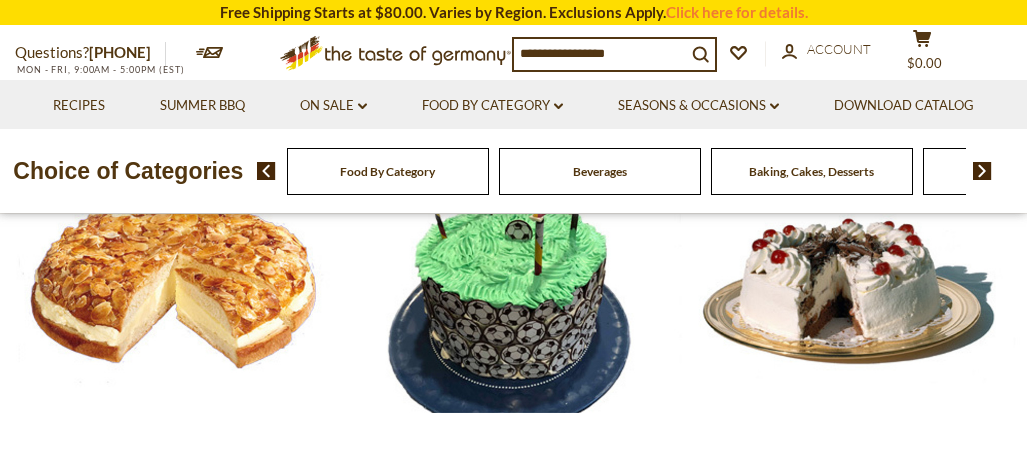 scroll, scrollTop: 0, scrollLeft: 0, axis: both 